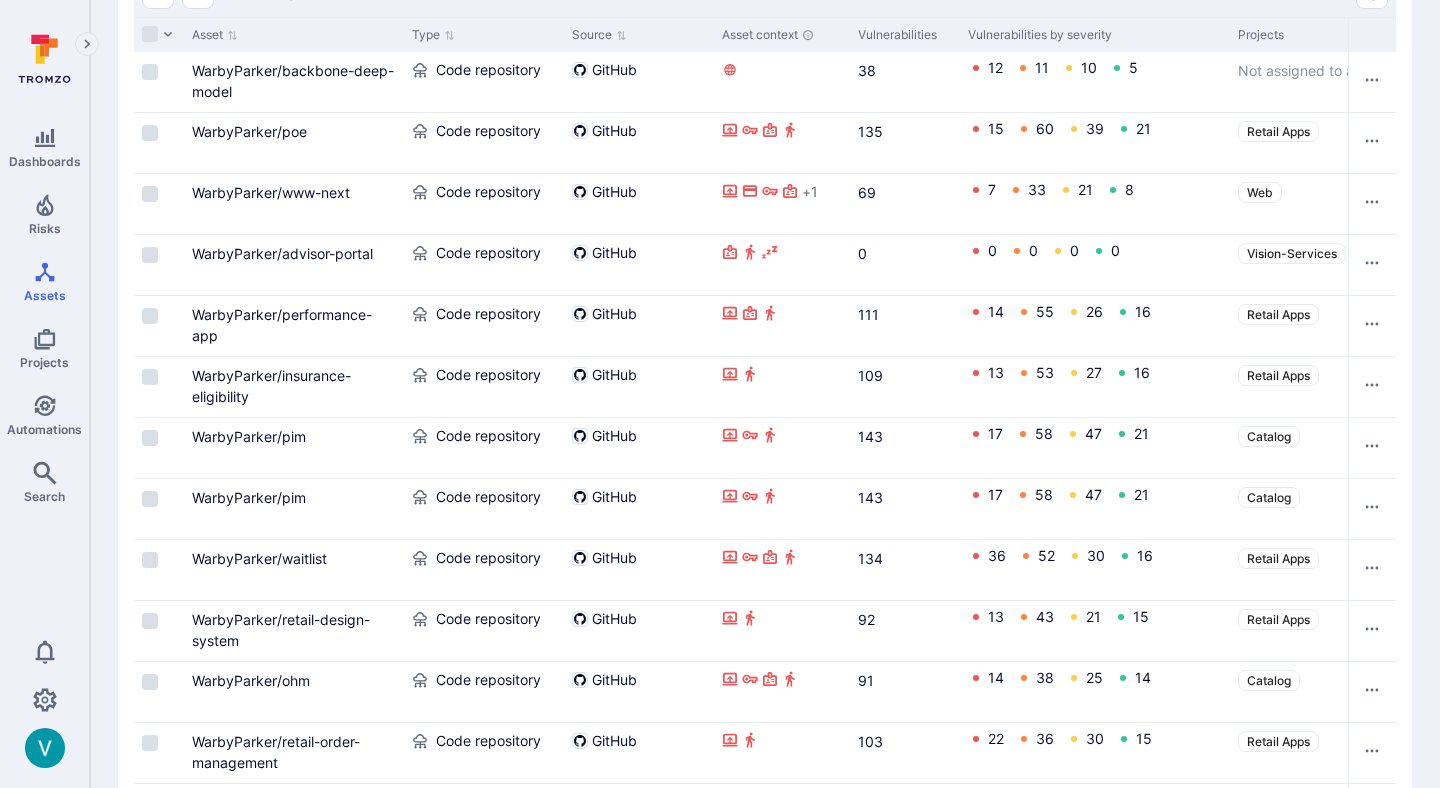 scroll, scrollTop: 330, scrollLeft: 0, axis: vertical 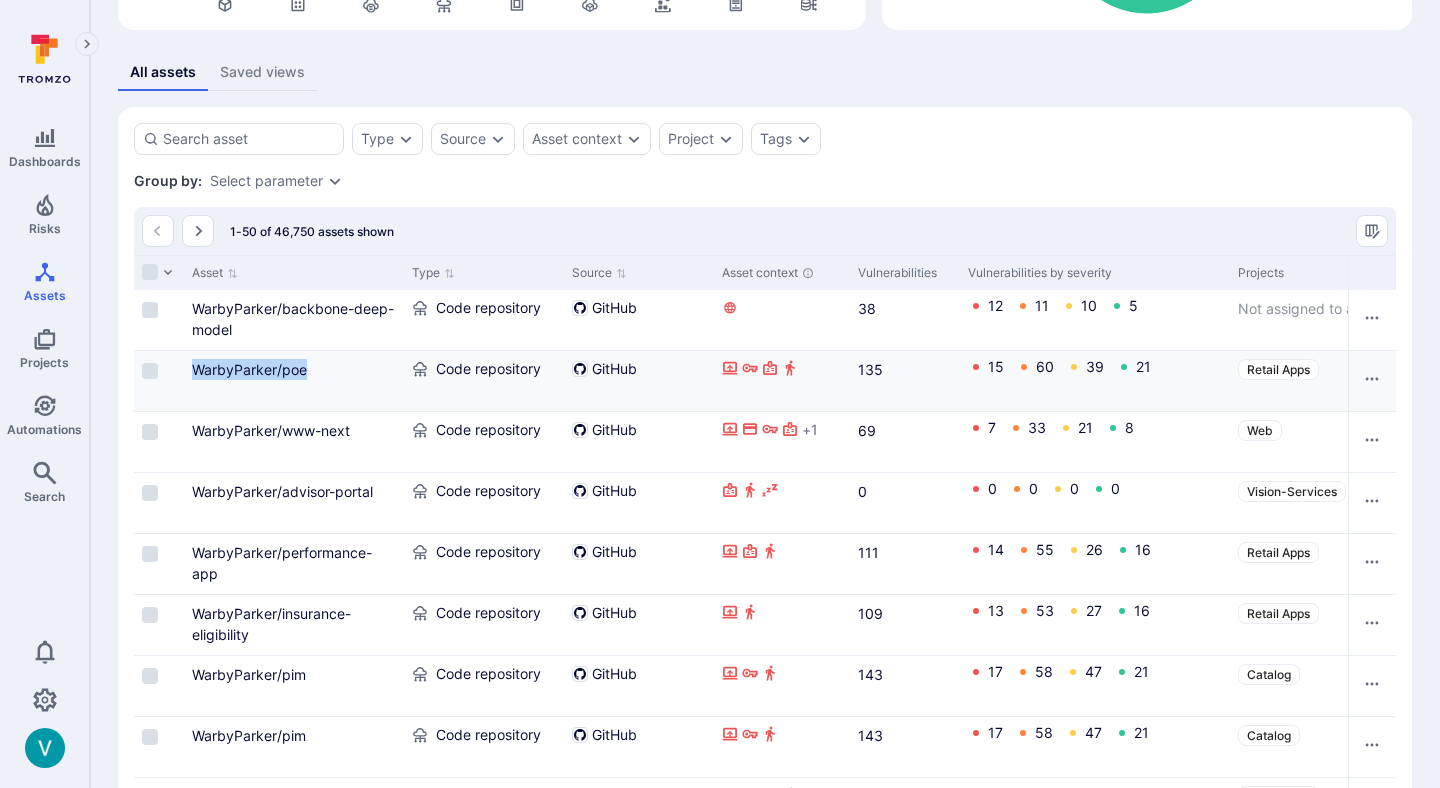 copy on "WarbyParker/poe" 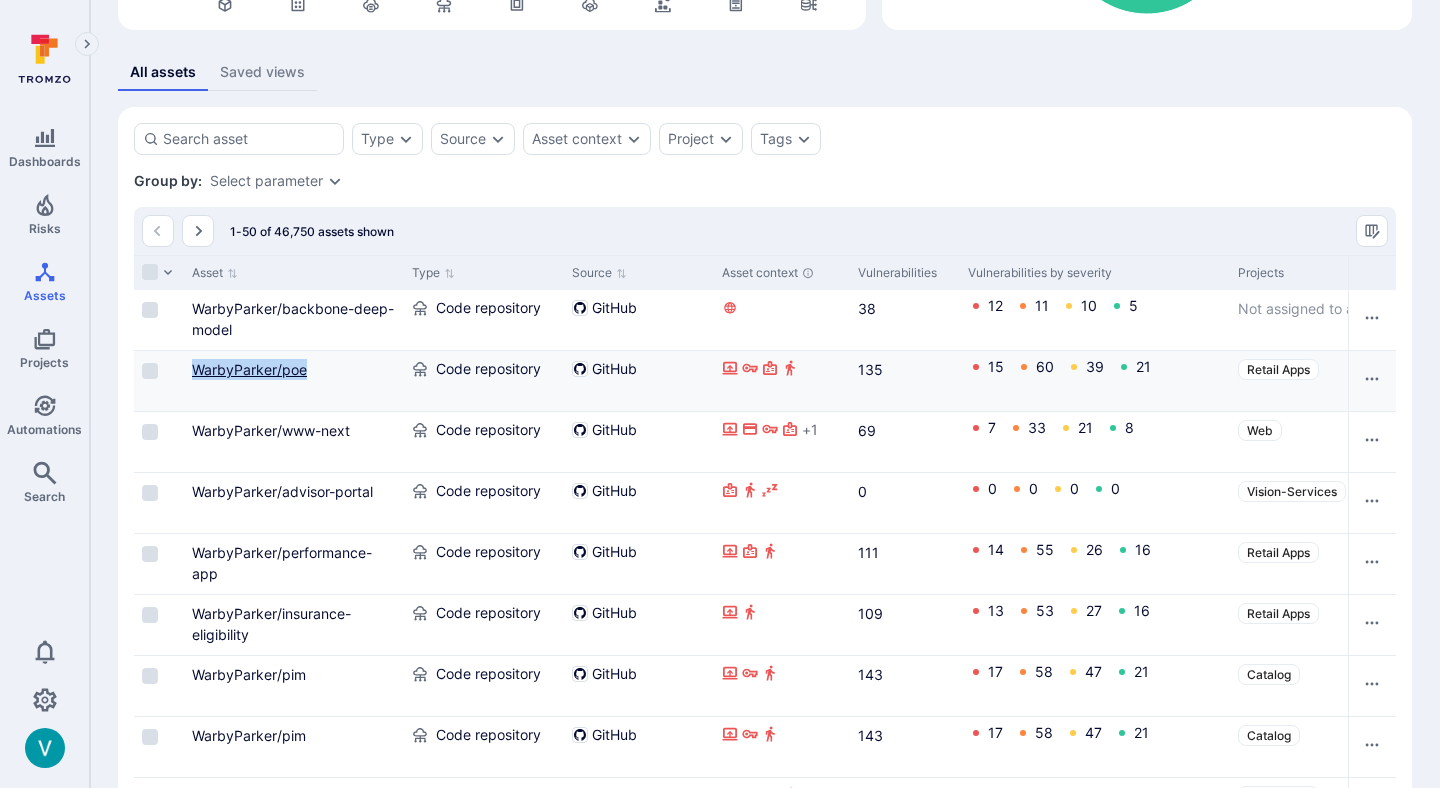 drag, startPoint x: 341, startPoint y: 363, endPoint x: 191, endPoint y: 372, distance: 150.26976 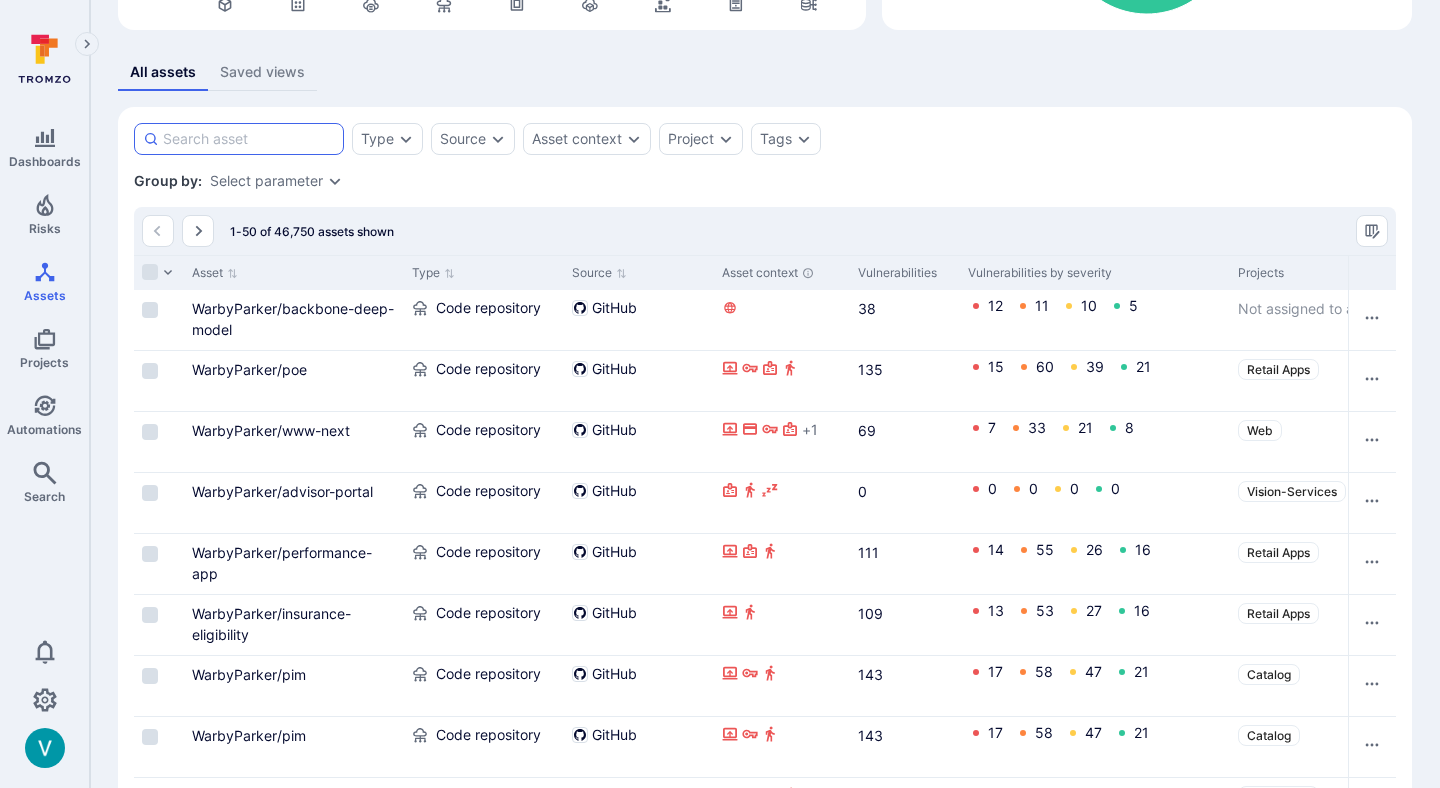 click at bounding box center [249, 139] 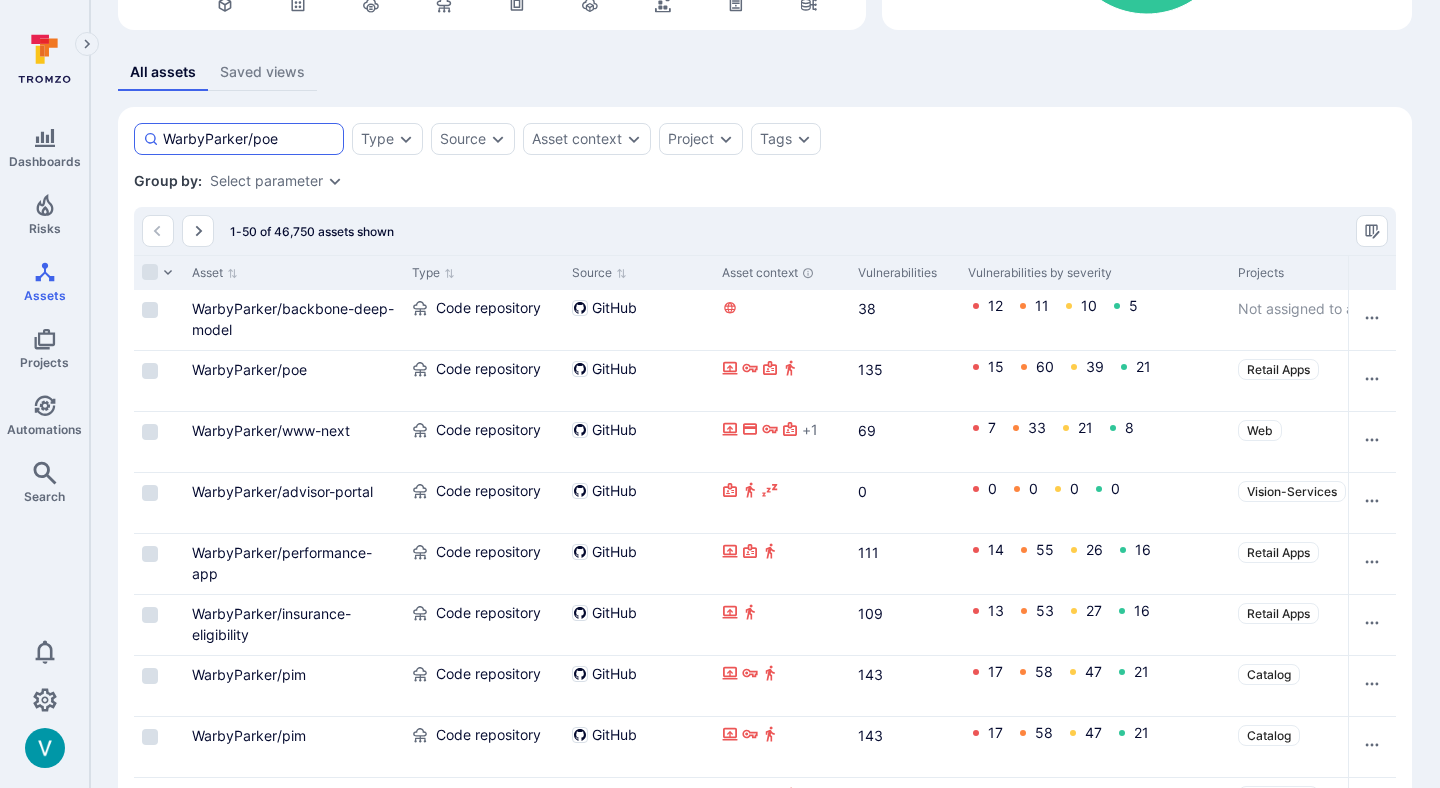 type on "WarbyParker/poe" 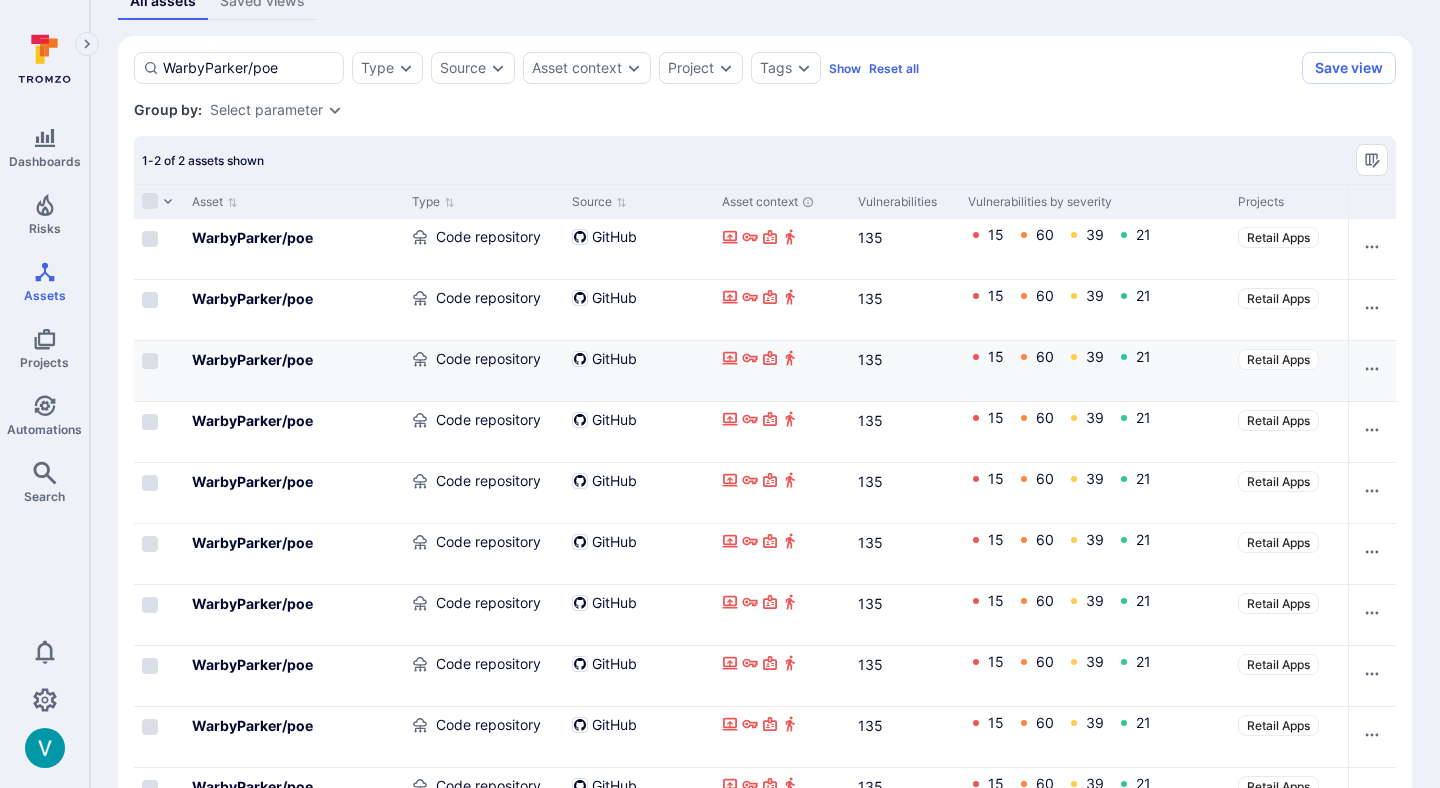 scroll, scrollTop: 172, scrollLeft: 0, axis: vertical 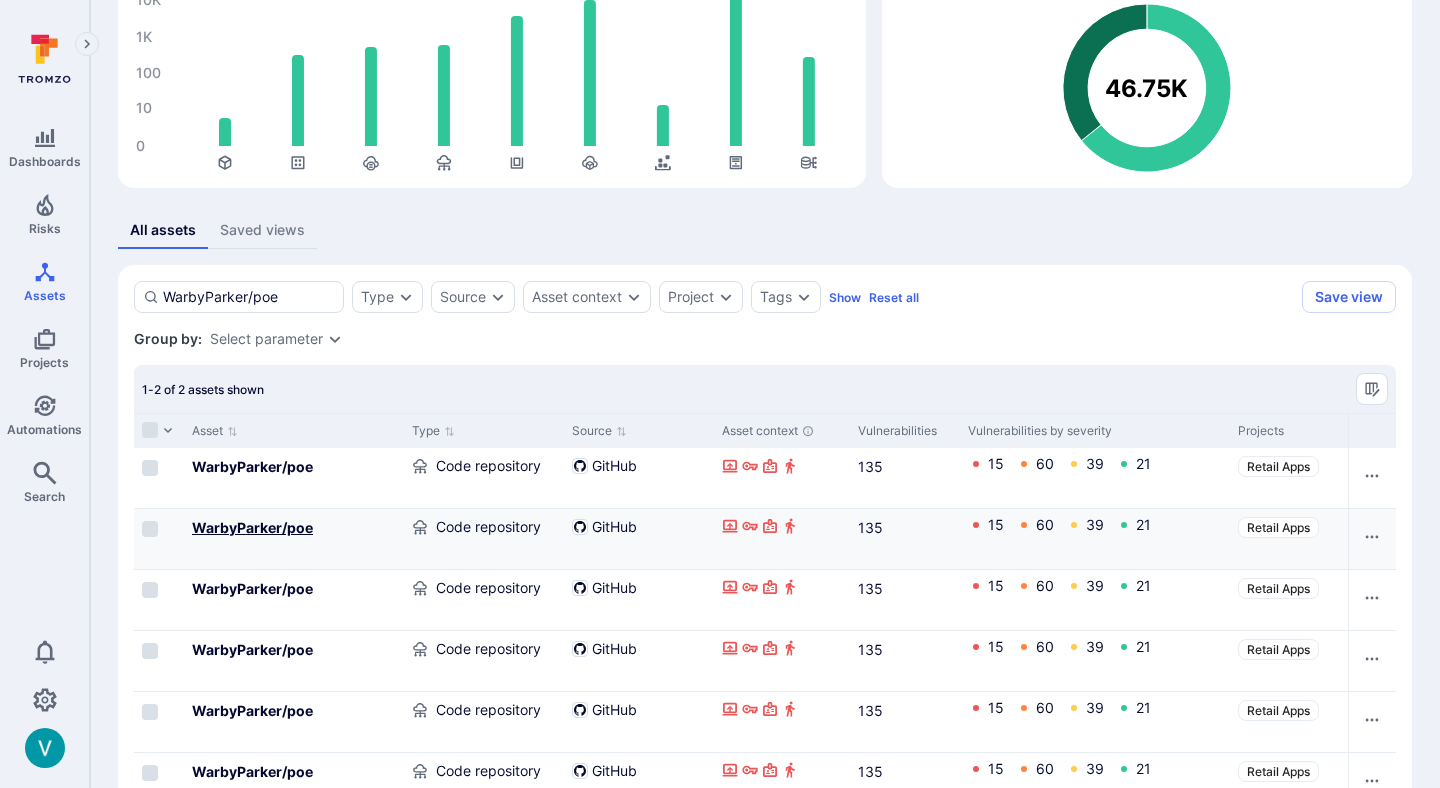 click on "WarbyParker/poe" 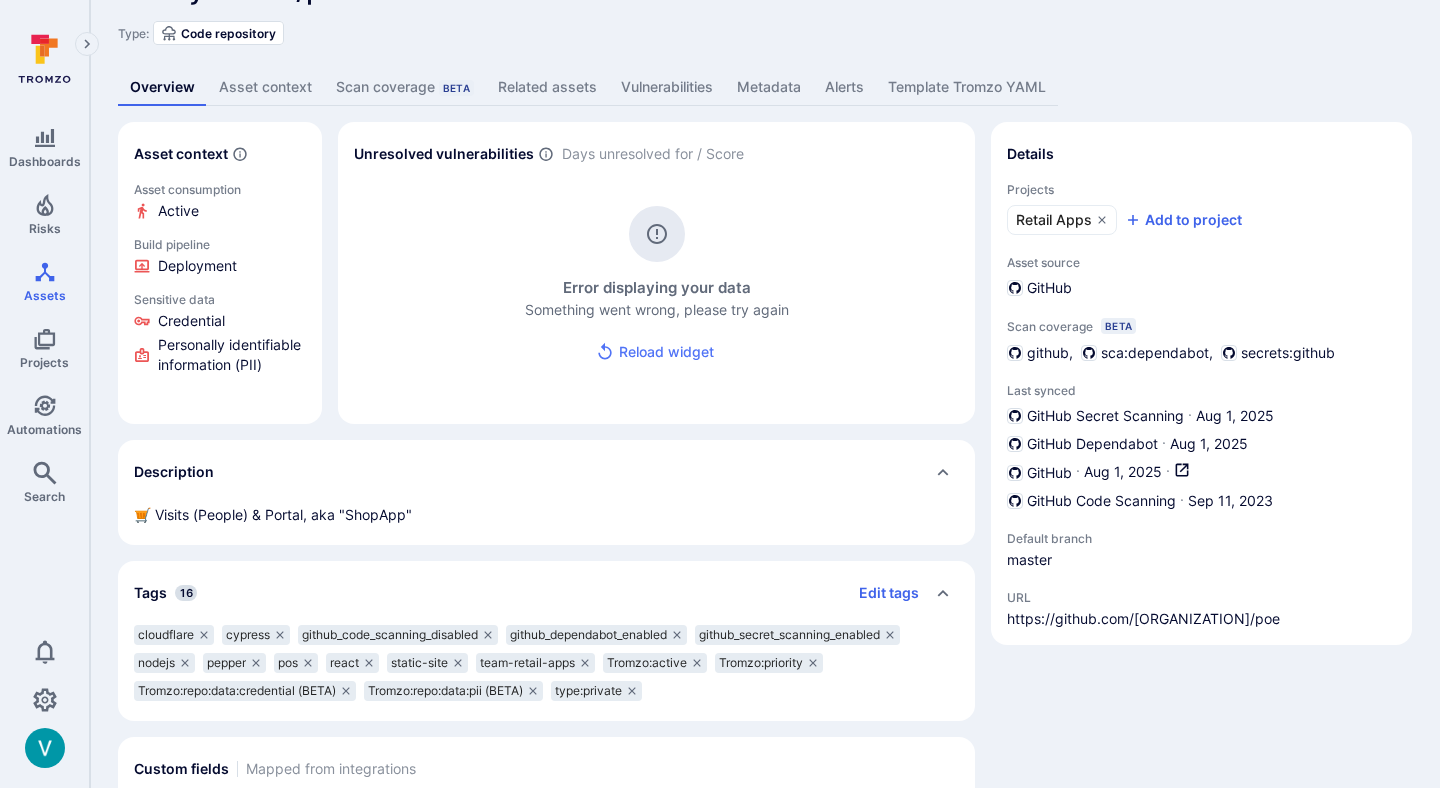 scroll, scrollTop: 0, scrollLeft: 0, axis: both 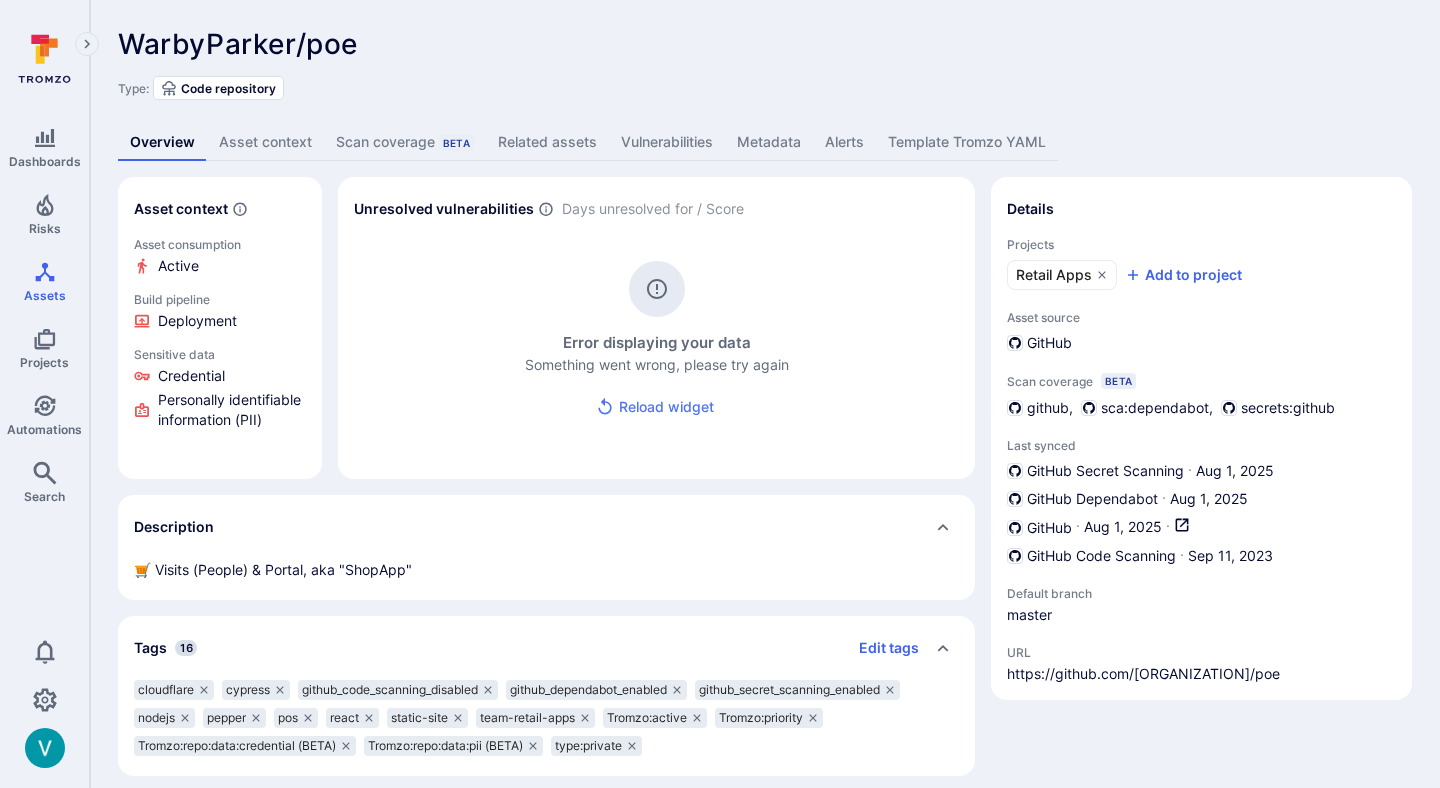 click on "Reload widget" at bounding box center [656, 407] 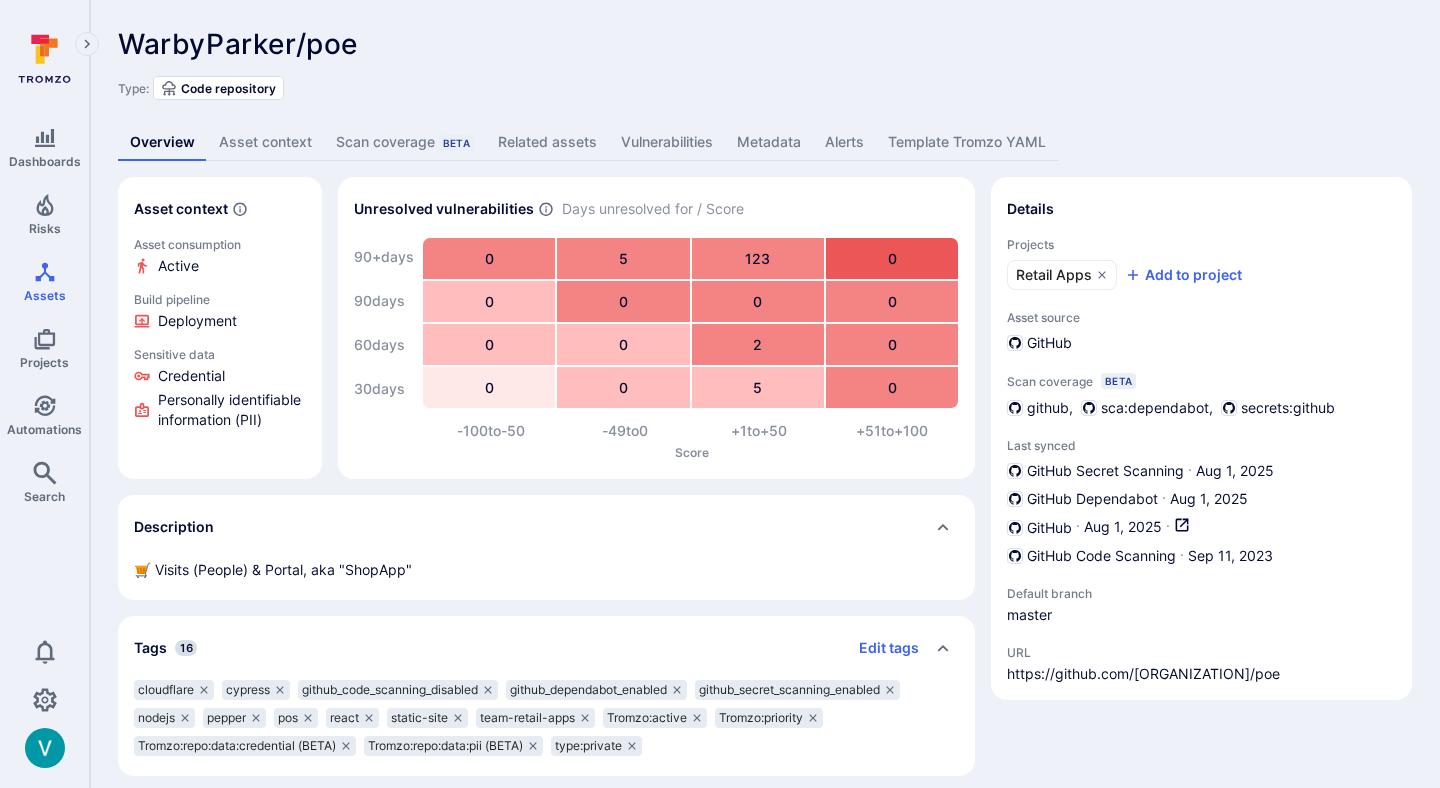 click on "Asset context Asset consumption Active Build pipeline Deployment Sensitive data Credential Personally identifiable information (PII) Unresolved vulnerabilities Days unresolved for / Score 90+  days 90  days 60  days 30  days 0 5 123 0 0 0 0 0 0 0 2 0 0 0 5 0 -100  to  -50 -49  to  0 +1  to  +50 +51  to  +100 Score Description 🛒 Visits (People) & Portal, aka "ShopApp" Tags 16 Edit tags cloudflare cypress github_code_scanning_disabled github_dependabot_enabled github_secret_scanning_enabled nodejs pepper pos react static-site team-retail-apps Tromzo:active Tromzo:priority Tromzo:repo:data:credential (BETA) Tromzo:repo:data:pii (BETA) type:private Custom fields Mapped from integrations lacework_image_id N/A lacework_image_repo N/A lacework_resource_type N/A lw_container_id N/A rapid7_os N/A rapid7_os_family N/A rapid7_os_product N/A rapid7_os_version N/A" at bounding box center (546, 630) 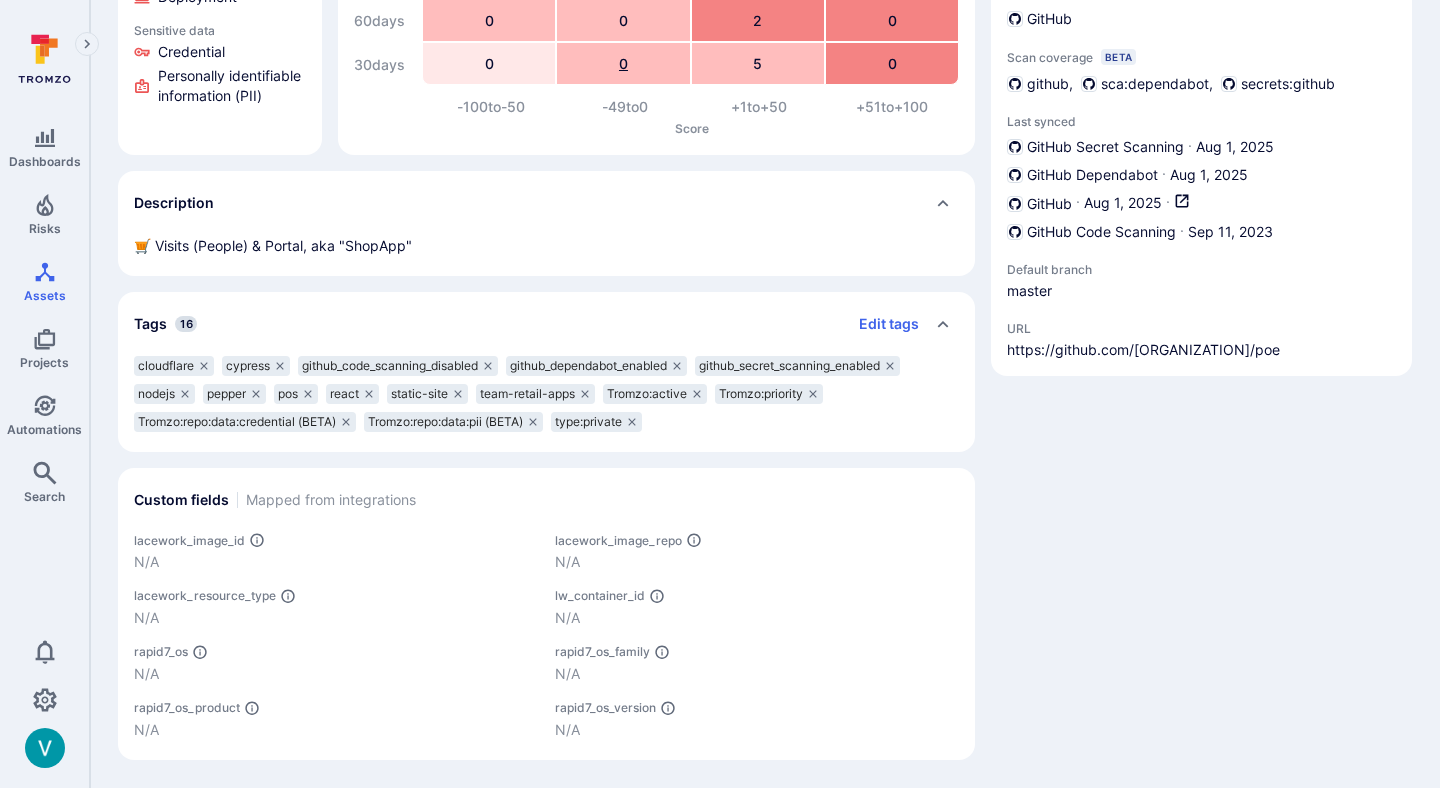 scroll, scrollTop: 0, scrollLeft: 0, axis: both 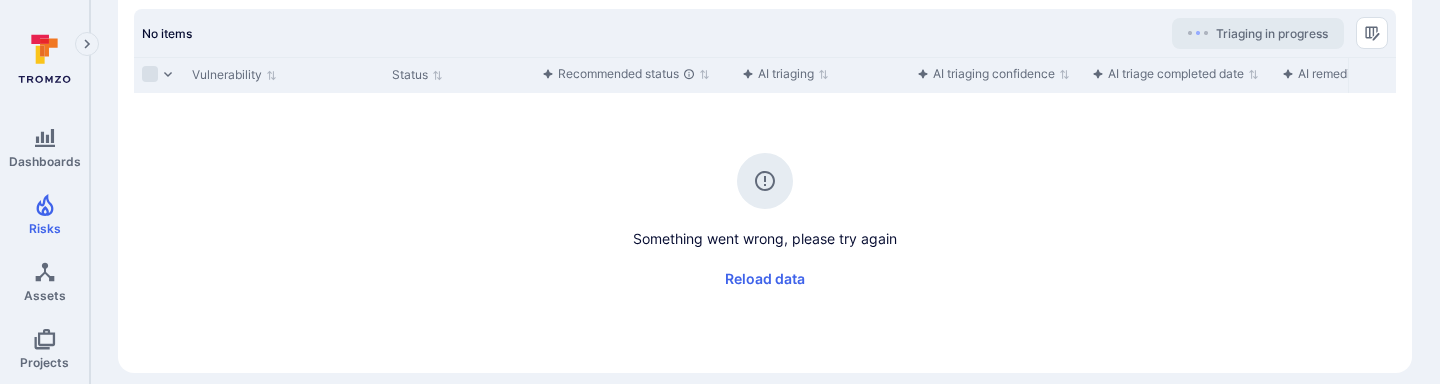 click on "Vulnerability Status Recommended status AI triaging AI triaging confidence AI triage completed date AI remediation Score Severity Asset Asset context Projects Integration Scanner status EPSS Score KEV Fix available Exploit available Dependency Level Category Scanned date Scanner dismissed date Dismissed reason Compliance frameworks CWE Reachability Source filename   Something went wrong, please try again Reload data" at bounding box center (765, 207) 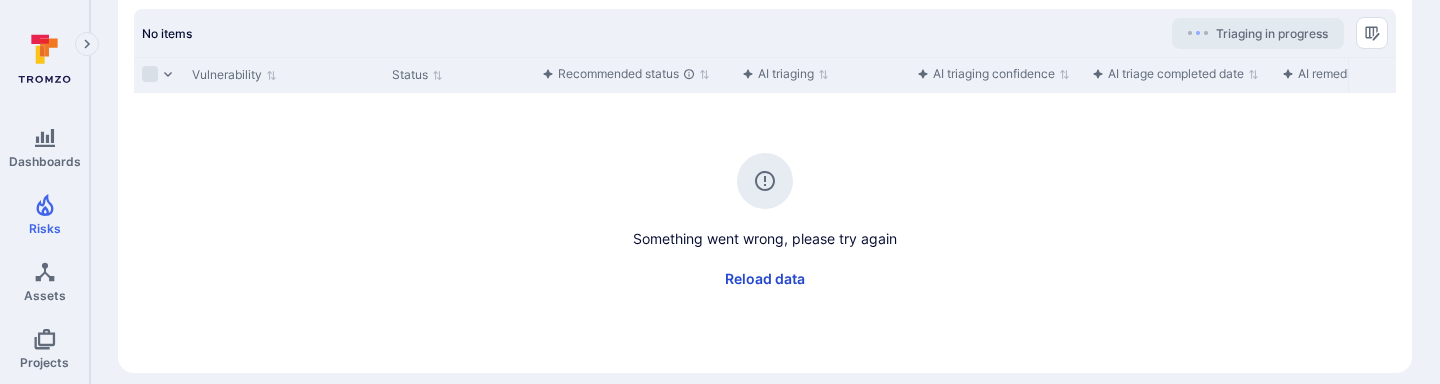 click on "Reload data" at bounding box center (765, 279) 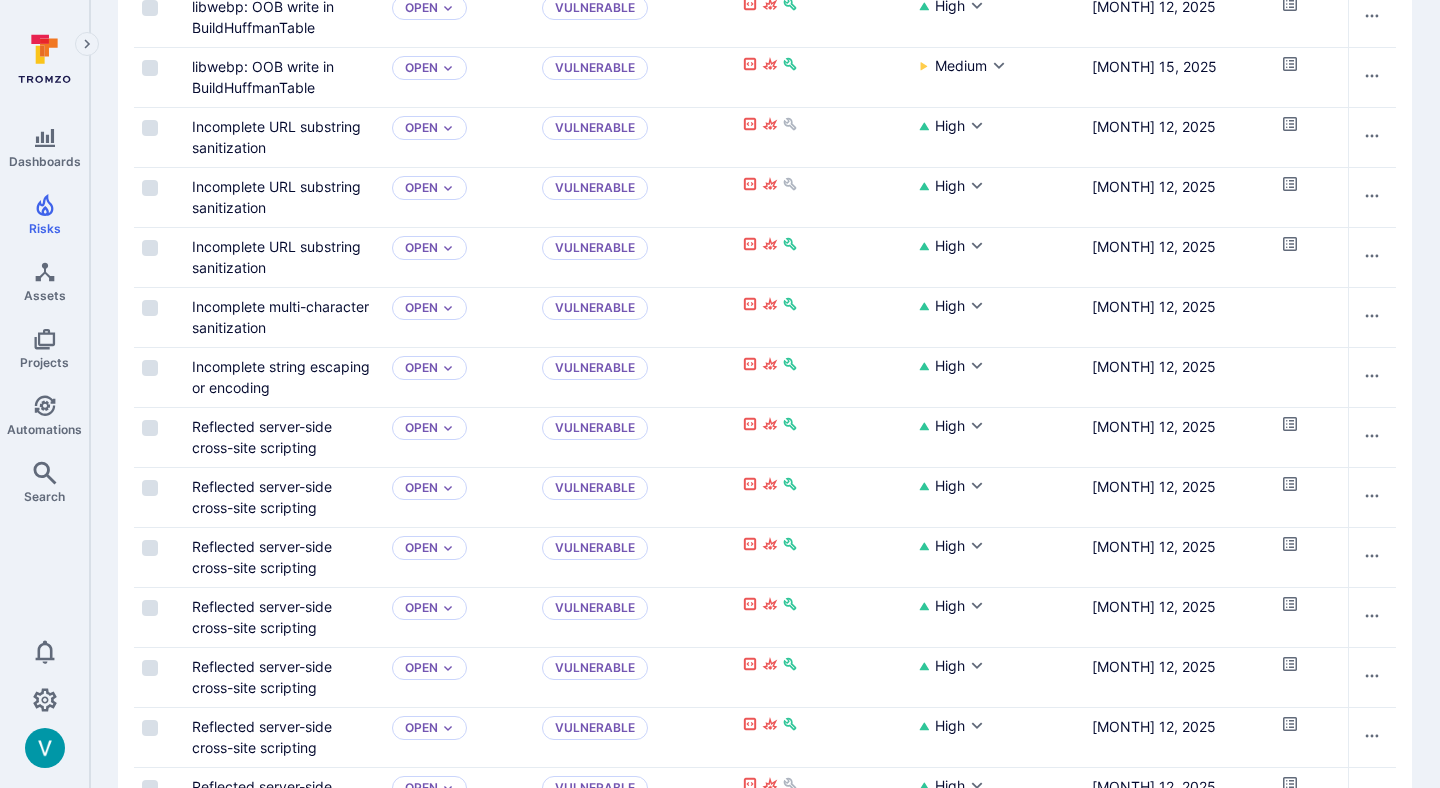 scroll, scrollTop: 0, scrollLeft: 0, axis: both 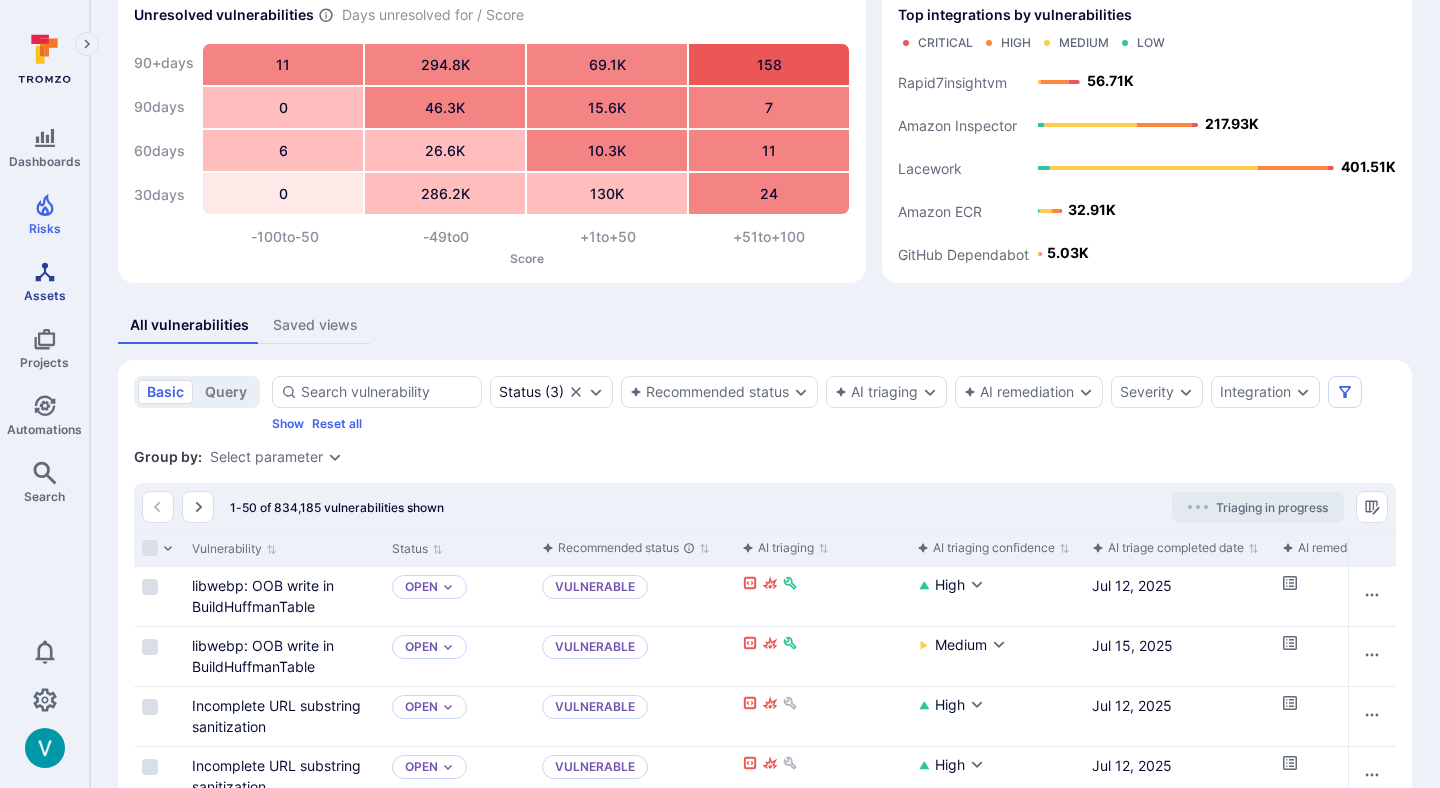 click on "Assets" at bounding box center [44, 281] 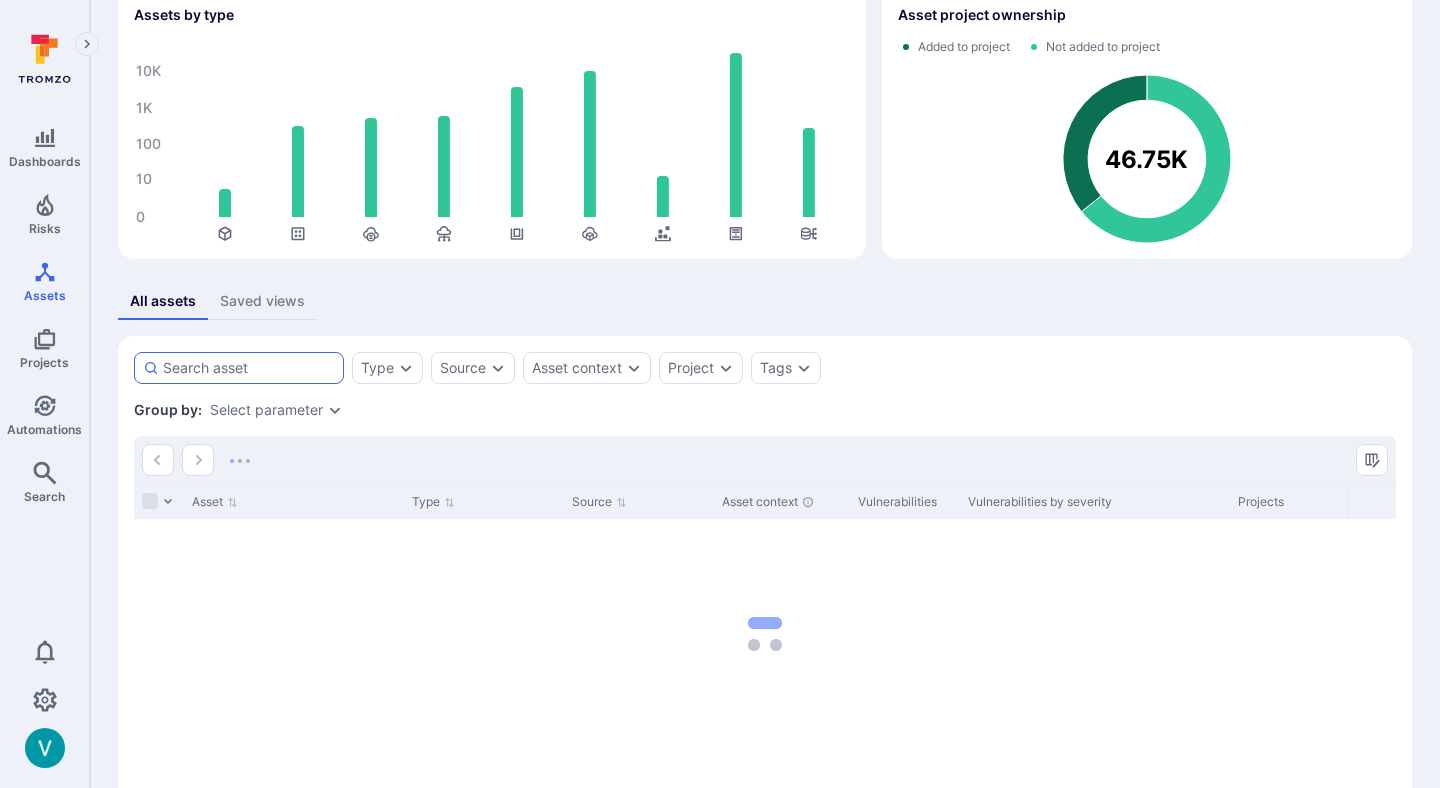 scroll, scrollTop: 181, scrollLeft: 0, axis: vertical 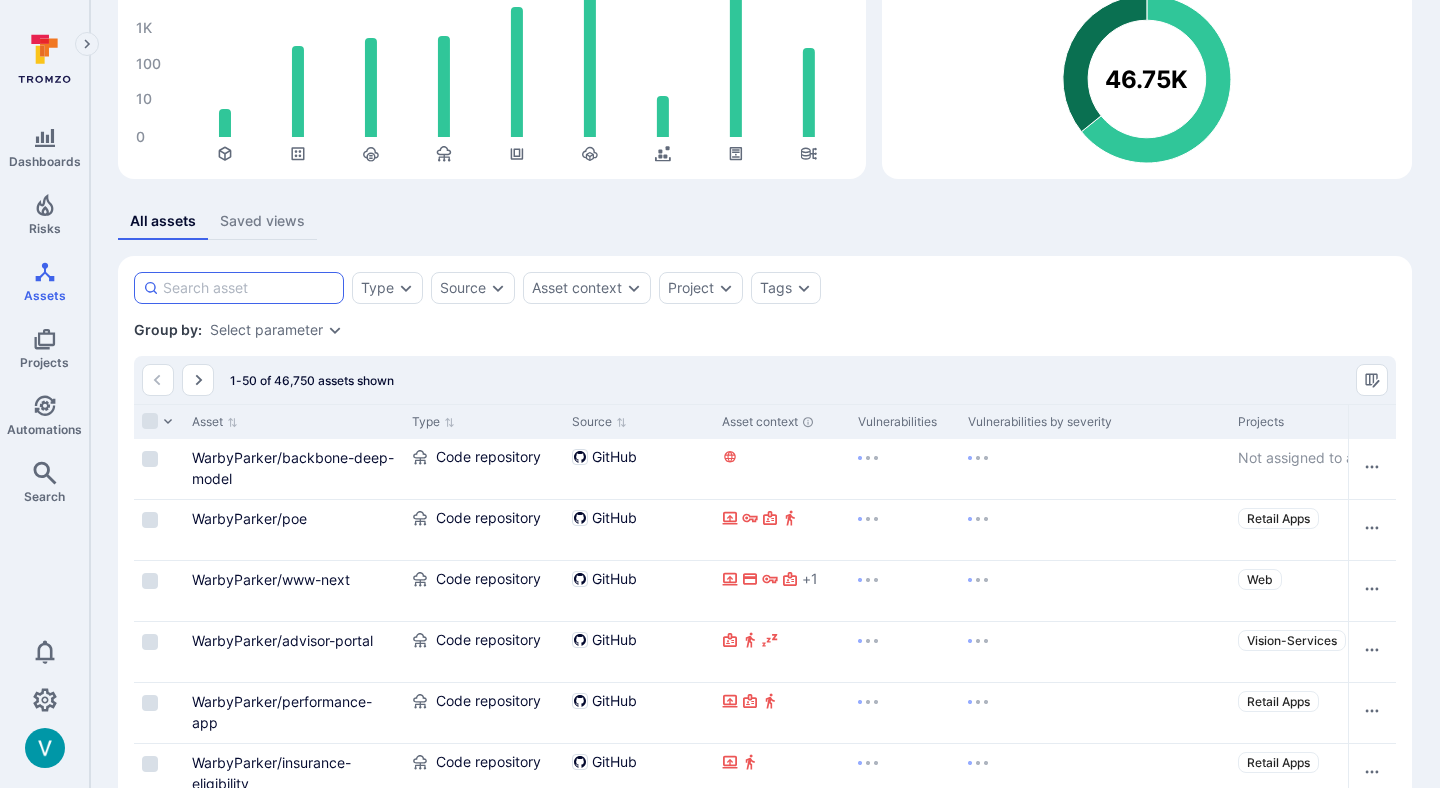 click at bounding box center [249, 288] 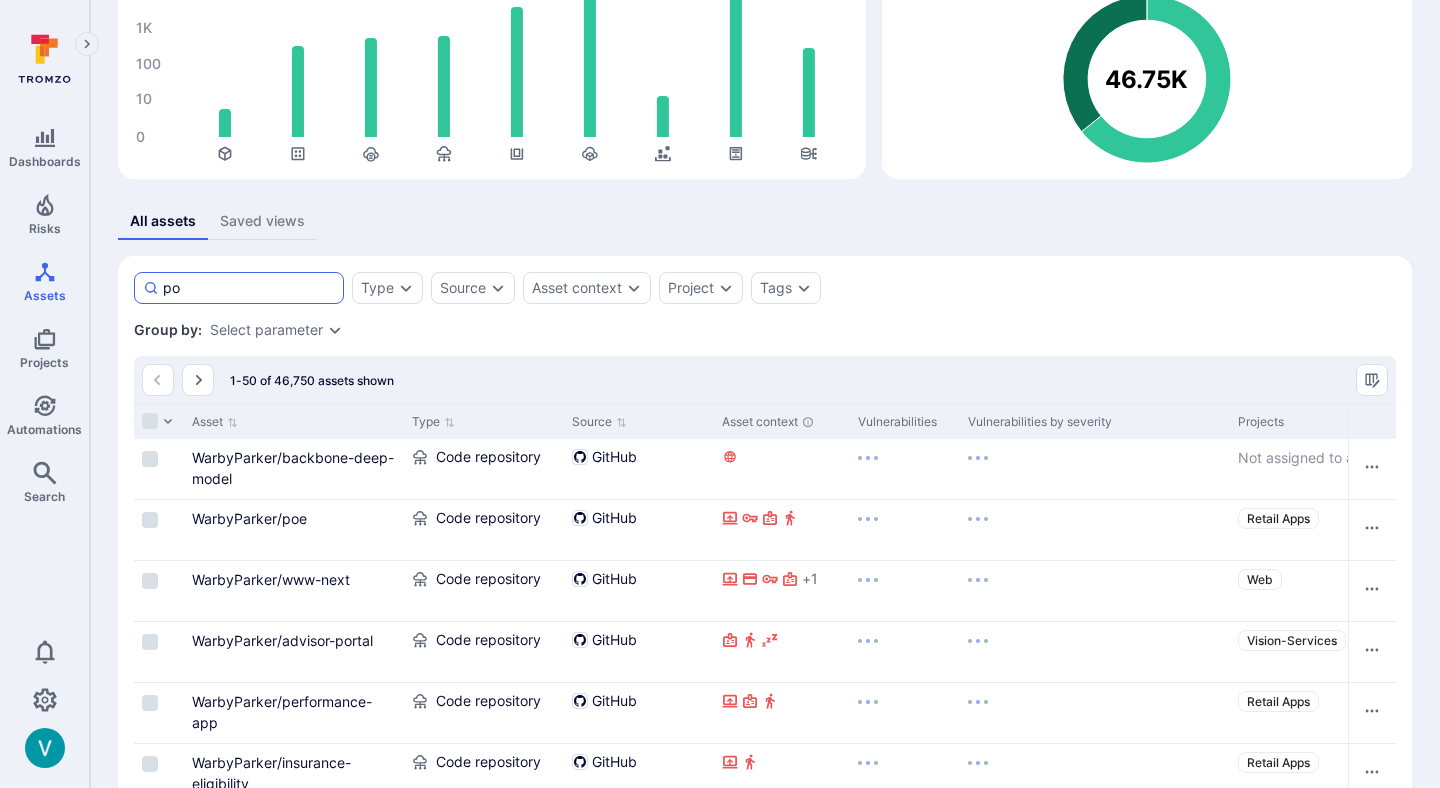 type on "poe" 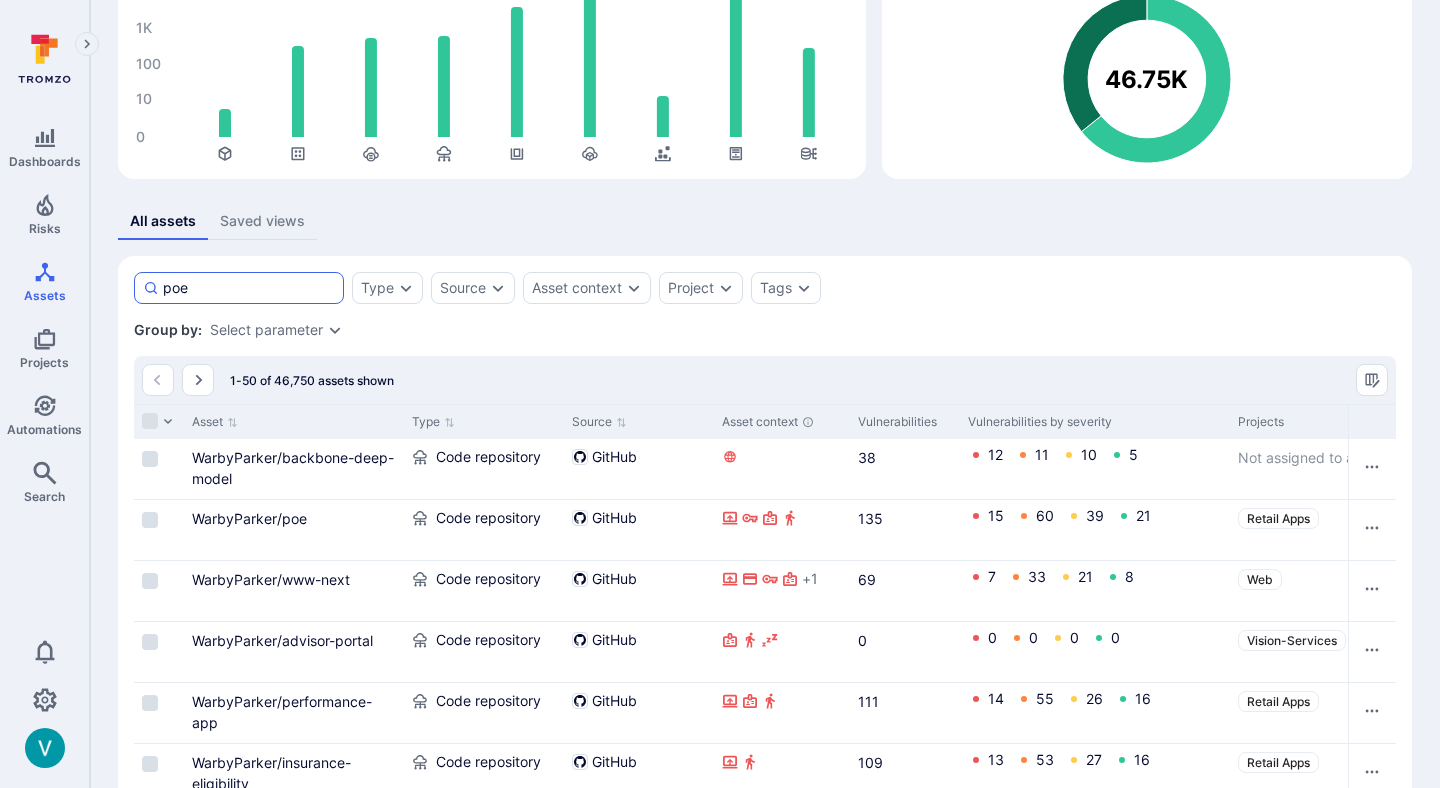 click on "poe" at bounding box center [249, 288] 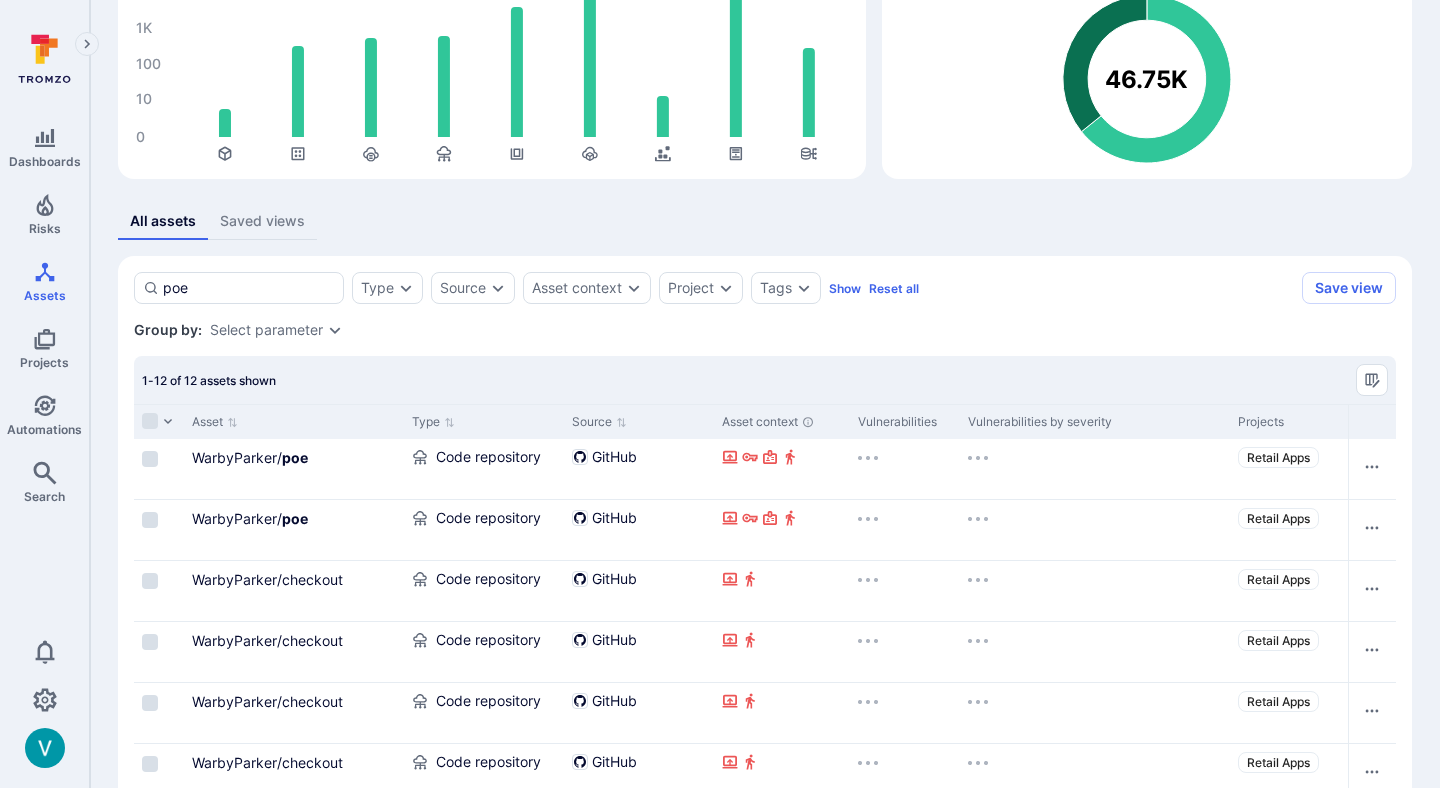 scroll, scrollTop: 399, scrollLeft: 0, axis: vertical 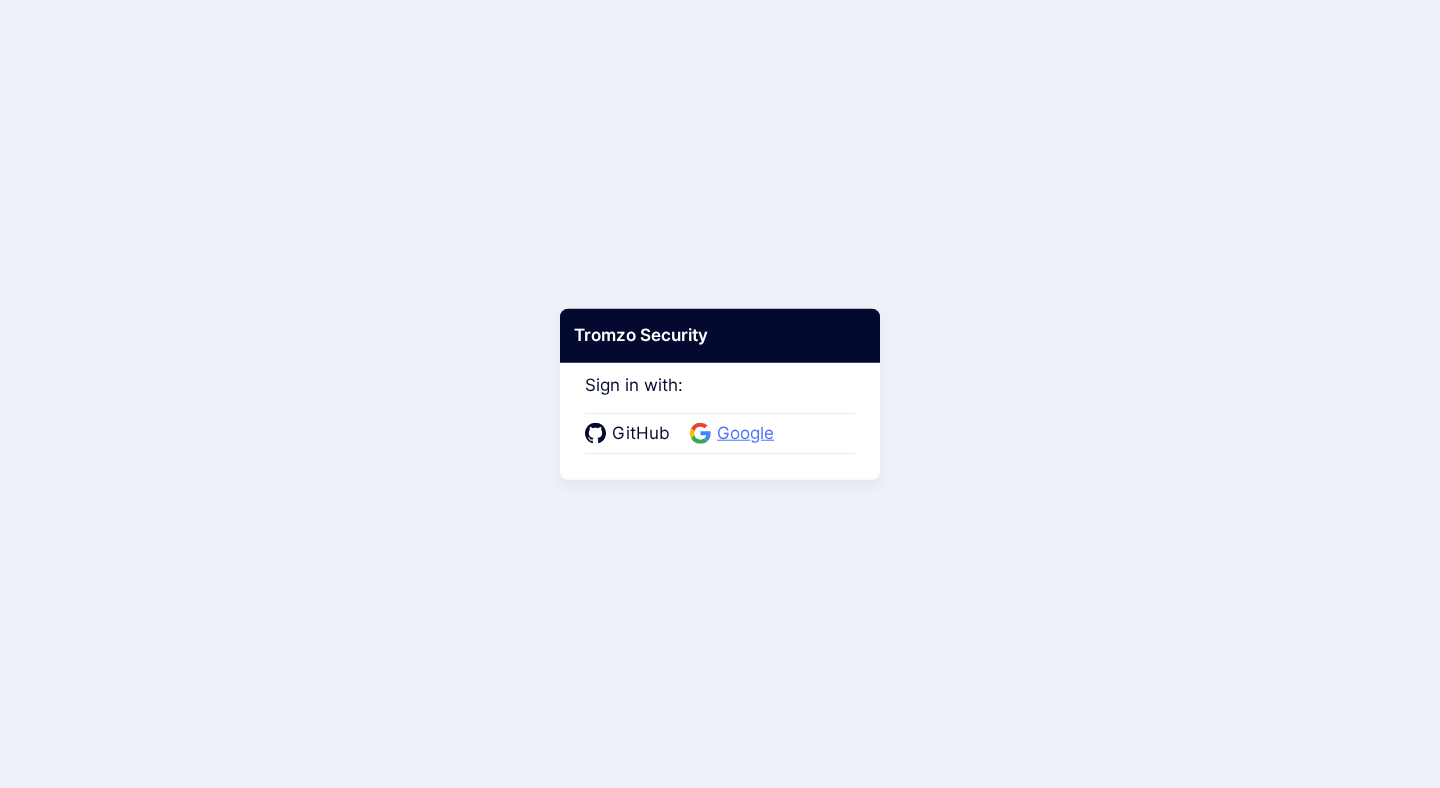 click on "Google" at bounding box center [745, 434] 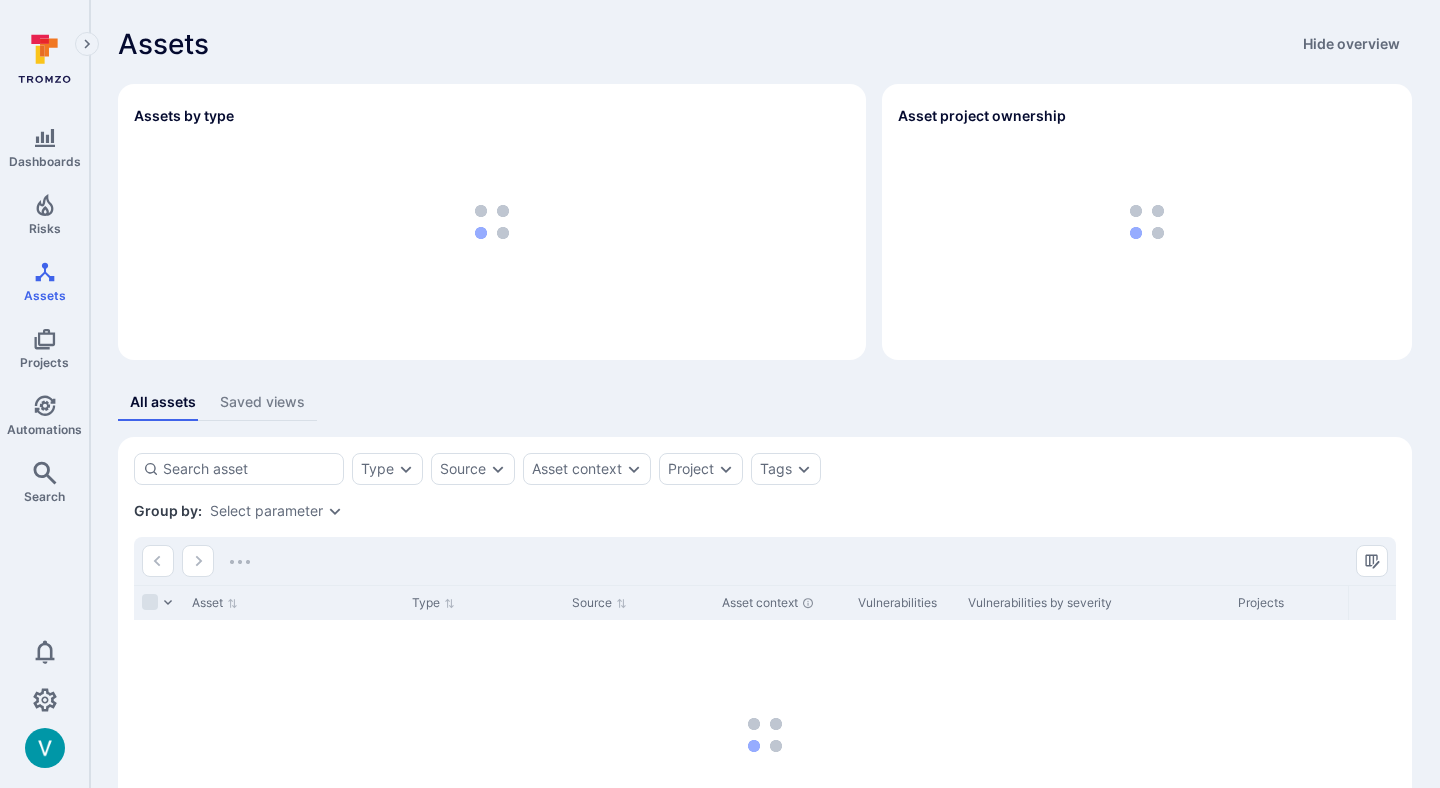 scroll, scrollTop: 0, scrollLeft: 0, axis: both 